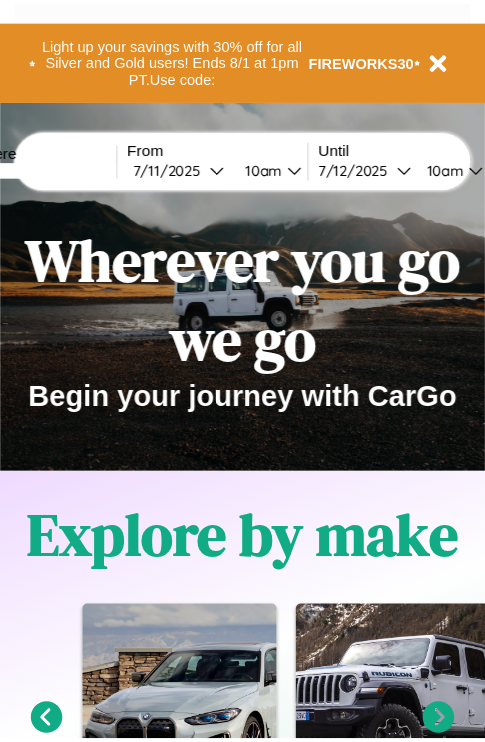 scroll, scrollTop: 0, scrollLeft: 0, axis: both 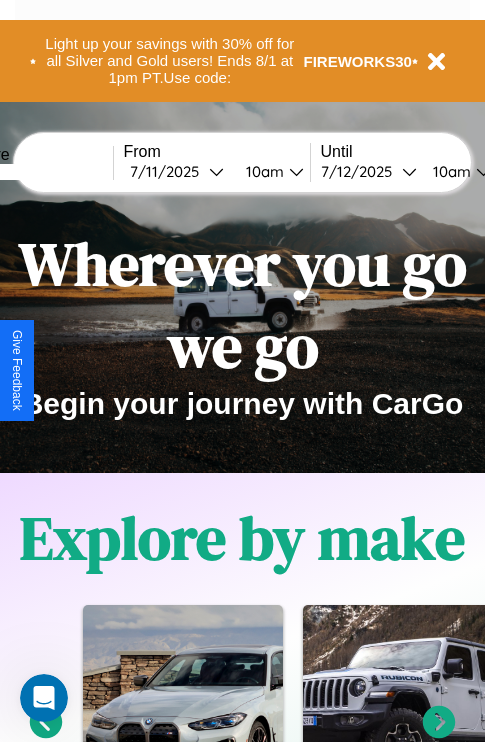 click at bounding box center (38, 172) 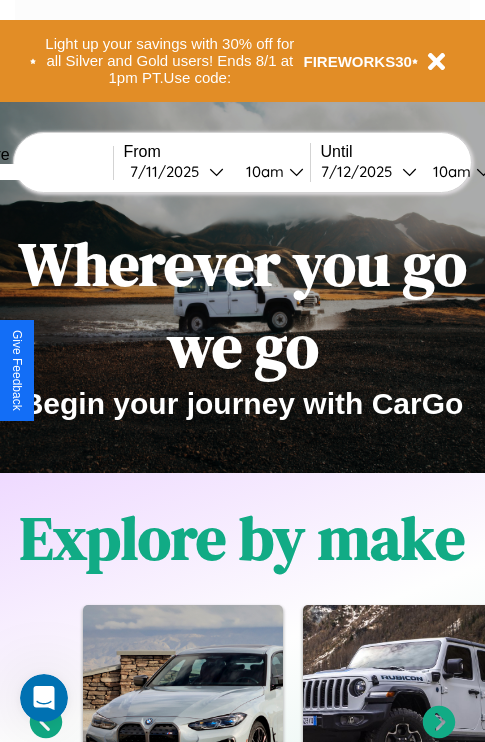 type on "*****" 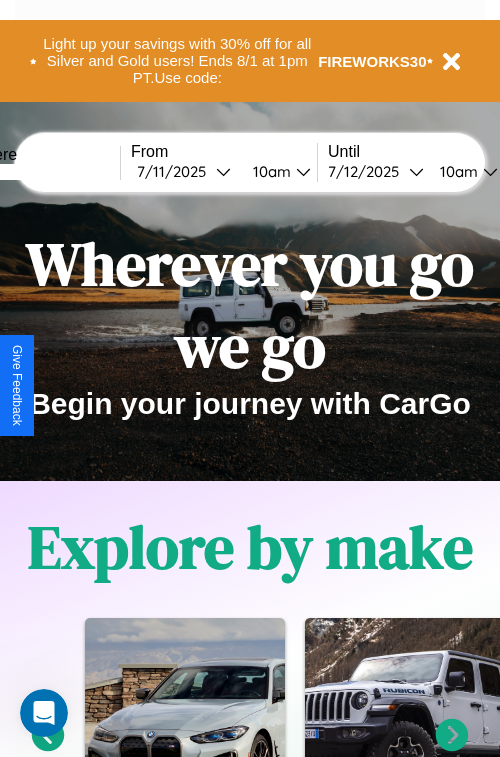 select on "*" 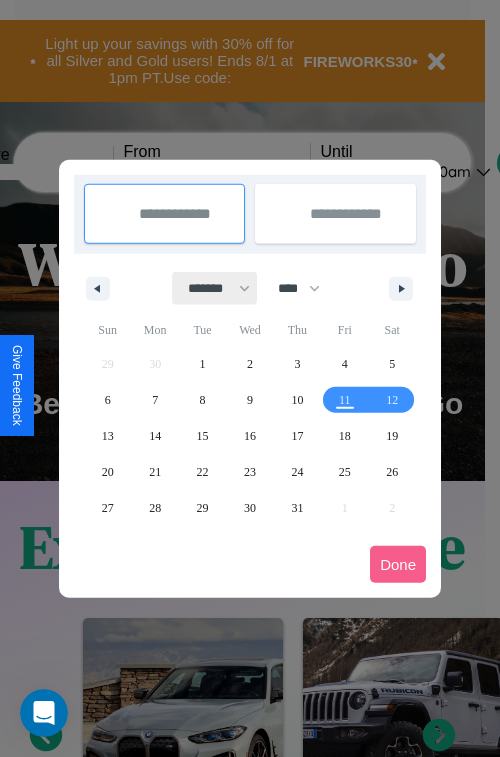 click on "******* ******** ***** ***** *** **** **** ****** ********* ******* ******** ********" at bounding box center (215, 288) 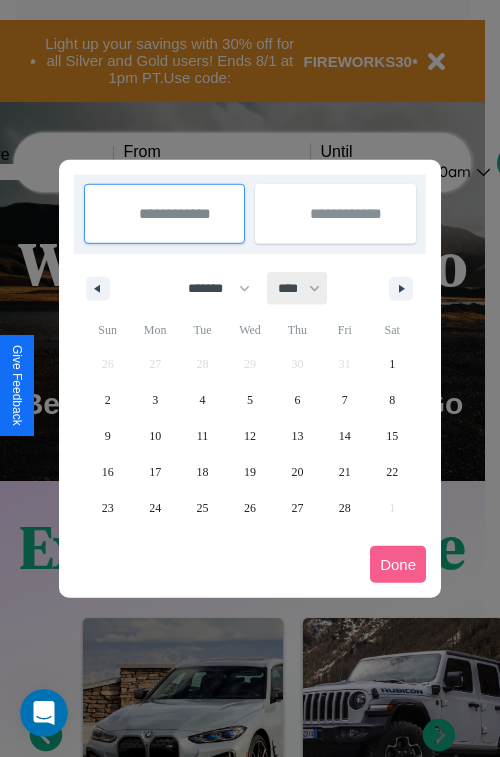 click on "**** **** **** **** **** **** **** **** **** **** **** **** **** **** **** **** **** **** **** **** **** **** **** **** **** **** **** **** **** **** **** **** **** **** **** **** **** **** **** **** **** **** **** **** **** **** **** **** **** **** **** **** **** **** **** **** **** **** **** **** **** **** **** **** **** **** **** **** **** **** **** **** **** **** **** **** **** **** **** **** **** **** **** **** **** **** **** **** **** **** **** **** **** **** **** **** **** **** **** **** **** **** **** **** **** **** **** **** **** **** **** **** **** **** **** **** **** **** **** **** ****" at bounding box center [298, 288] 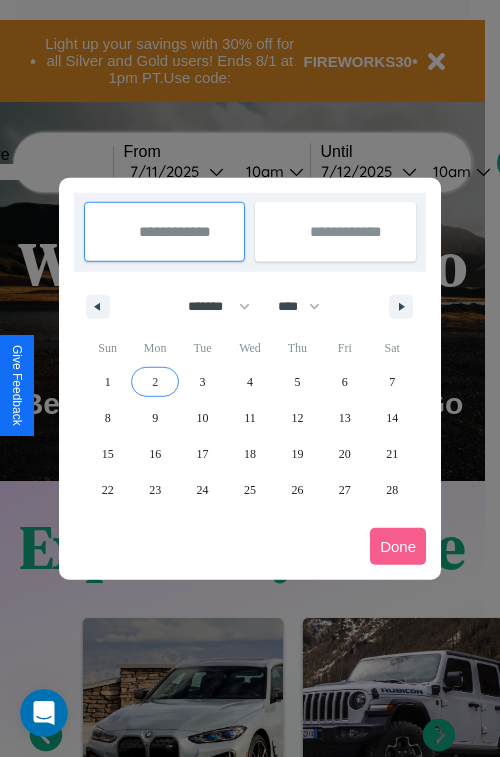 click on "2" at bounding box center [155, 382] 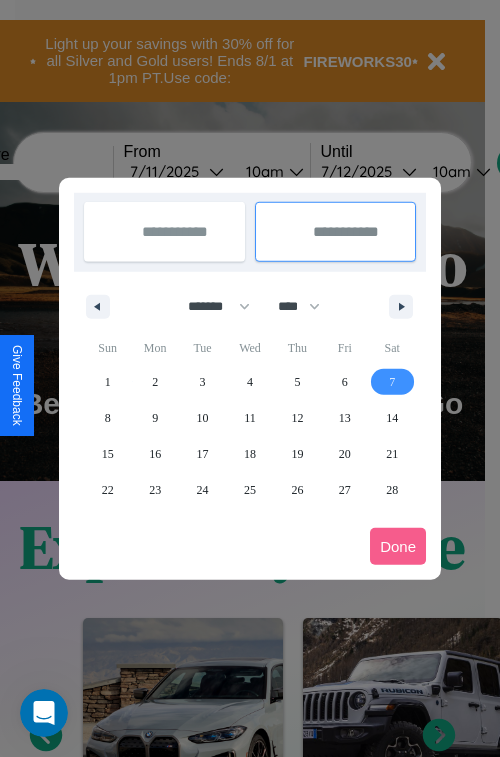 click on "7" at bounding box center (392, 382) 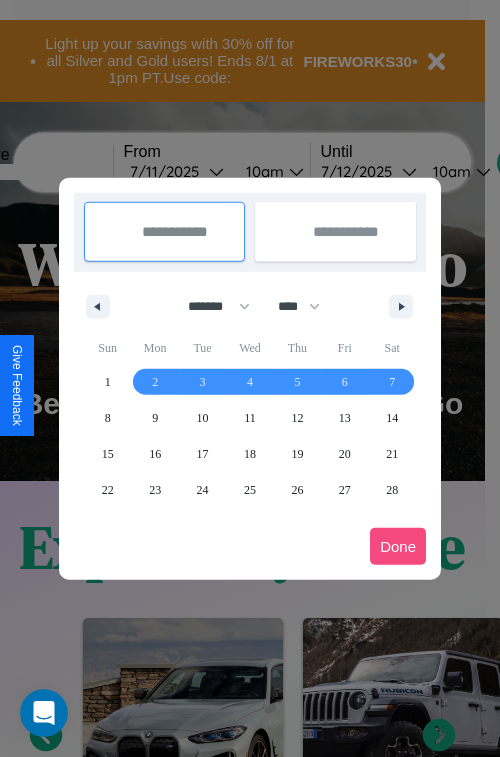 click on "Done" at bounding box center [398, 546] 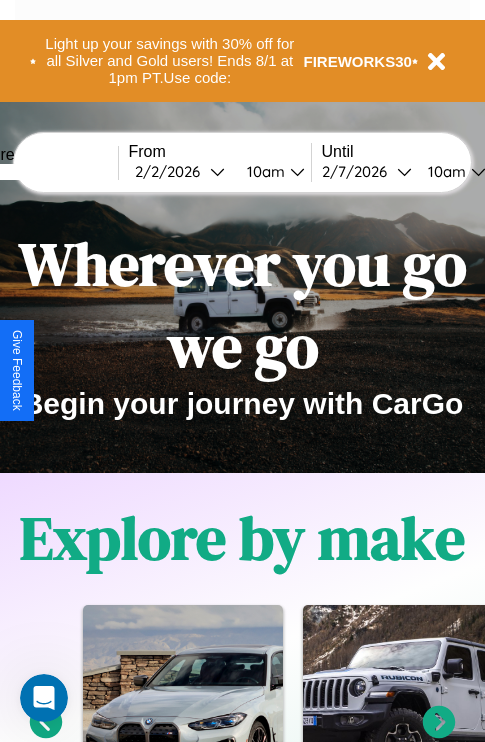 scroll, scrollTop: 0, scrollLeft: 68, axis: horizontal 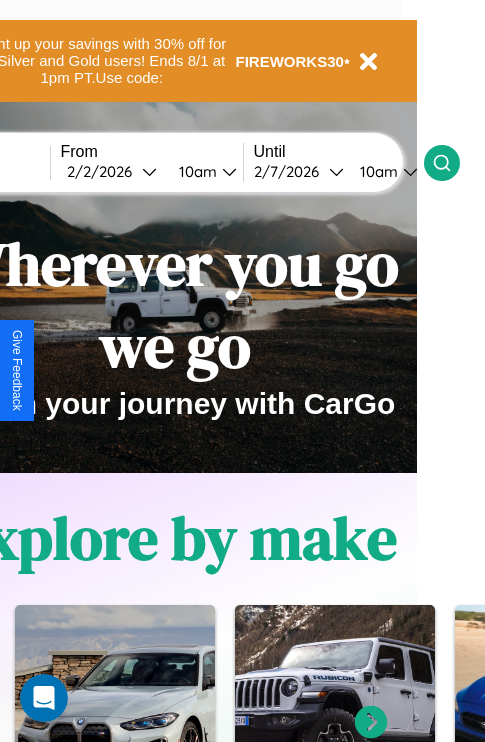 click 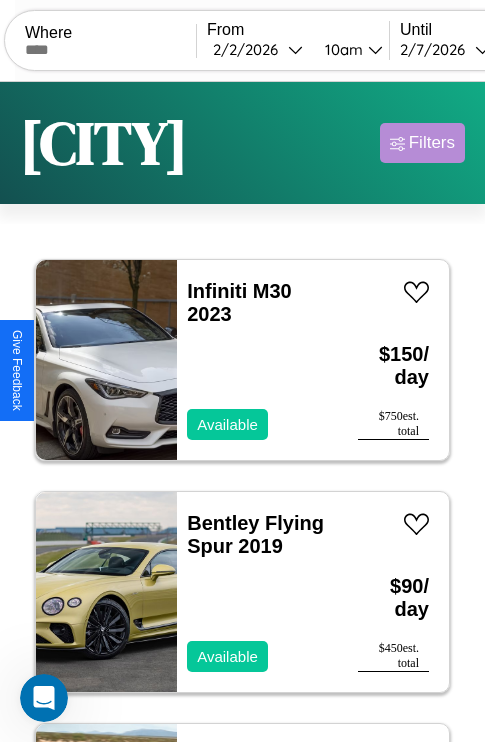 click on "Filters" at bounding box center (432, 143) 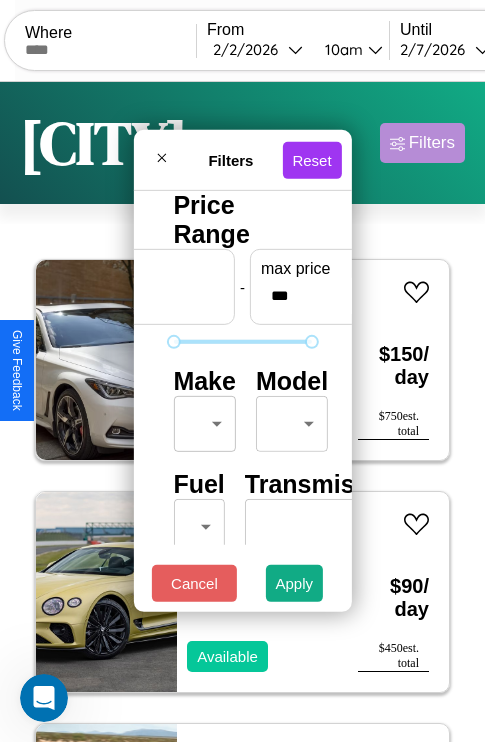 scroll, scrollTop: 59, scrollLeft: 0, axis: vertical 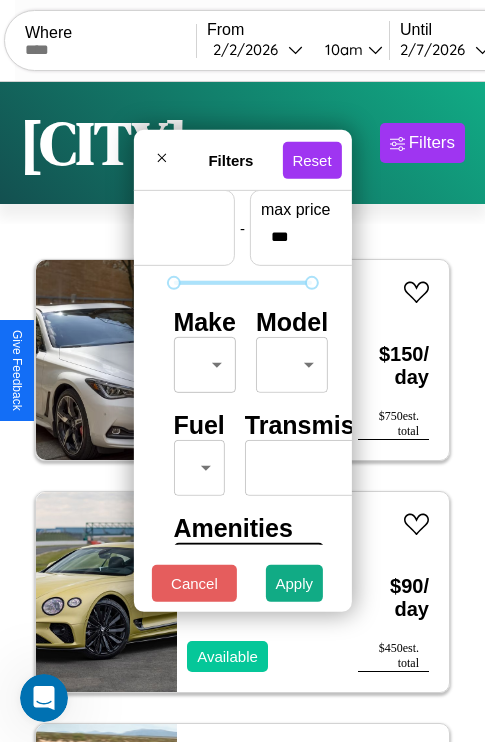 click on "CarGo Where From [DATE] [TIME] Until [DATE] [TIME] Become a Host Login Sign Up [CITY] Filters 148  cars in this area These cars can be picked up in this city. Infiniti   M30   2023 Available $ 150  / day $ 750  est. total Bentley   Flying Spur   2019 Available $ 90  / day $ 450  est. total Subaru   Justy   2021 Available $ 100  / day $ 500  est. total BMW   R 1200 S   2014 Available $ 110  / day $ 550  est. total Nissan   Axxess   2023 Available $ 40  / day $ 200  est. total Aston Martin   DB7   2019 Available $ 190  / day $ 950  est. total GMC   W4   2014 Available $ 160  / day $ 800  est. total Lamborghini   Revuelto   2024 Unavailable $ 130  / day $ 650  est. total Chevrolet   Citation   2018 Available $ 200  / day $ 1000  est. total Tesla   Semi   2024 Available $ 90  / day $ 450  est. total Mazda   Protege   2023 Available $ 130  / day $ 650  est. total Ford   Fairmont   2023 Available $ 40  / day $ 200  est. total Aston Martin   DB12   2023 Available $ 190  / day $ 950  est. total Dodge   Ram Van" at bounding box center [242, 412] 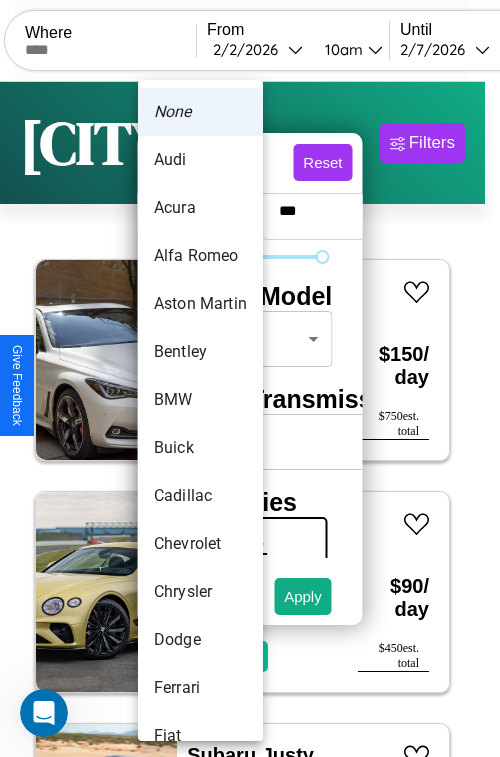 click on "Audi" at bounding box center [200, 160] 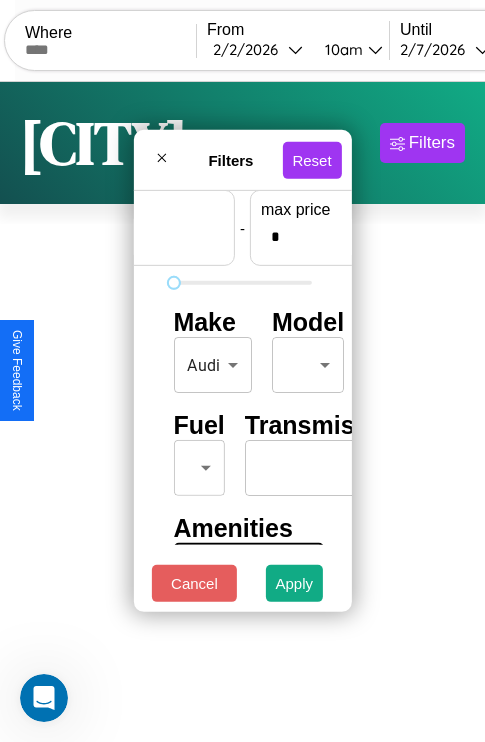scroll, scrollTop: 59, scrollLeft: 124, axis: both 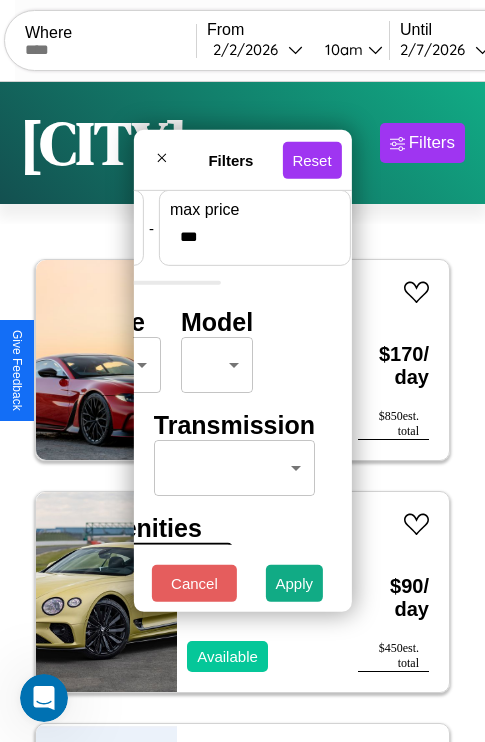 type on "***" 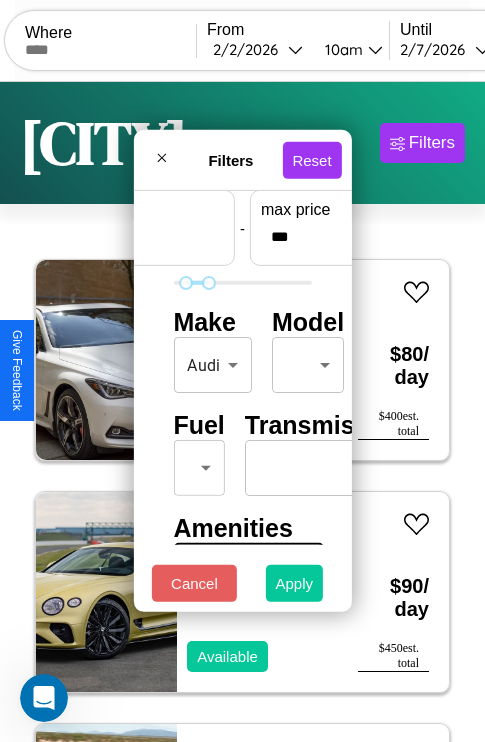 type on "**" 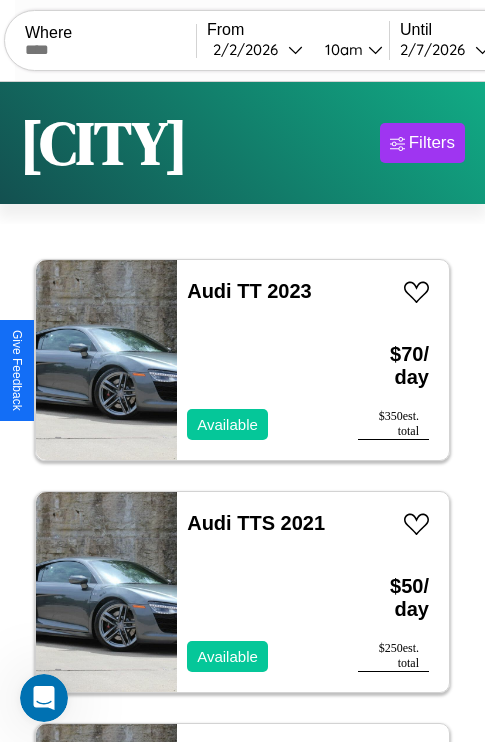 scroll, scrollTop: 79, scrollLeft: 0, axis: vertical 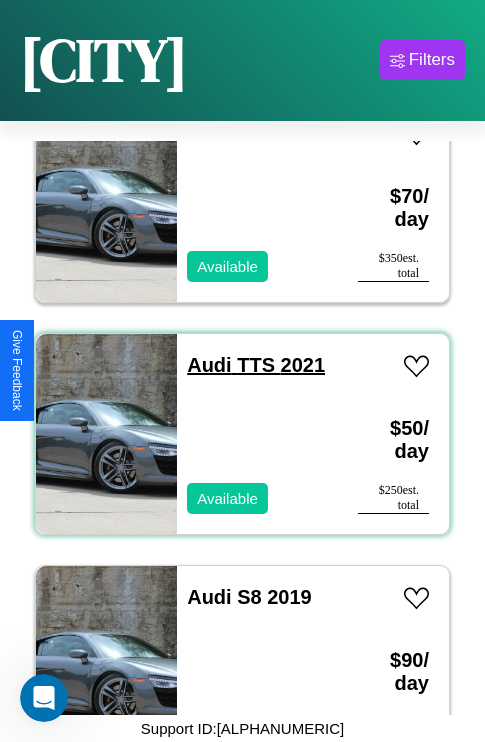 click on "Audi   TTS   2021" at bounding box center [256, 365] 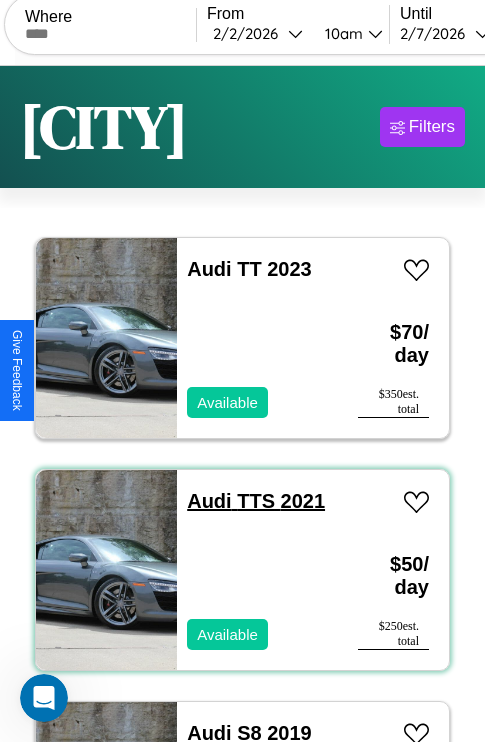 scroll, scrollTop: 0, scrollLeft: 0, axis: both 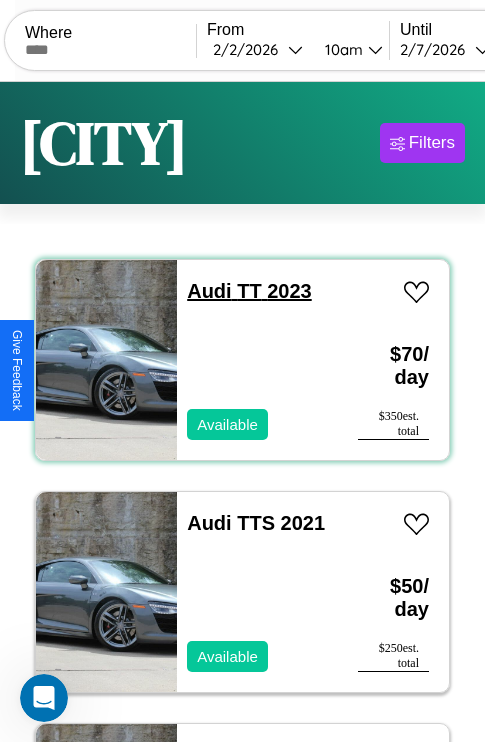 click on "Audi   TT   2023" at bounding box center [249, 291] 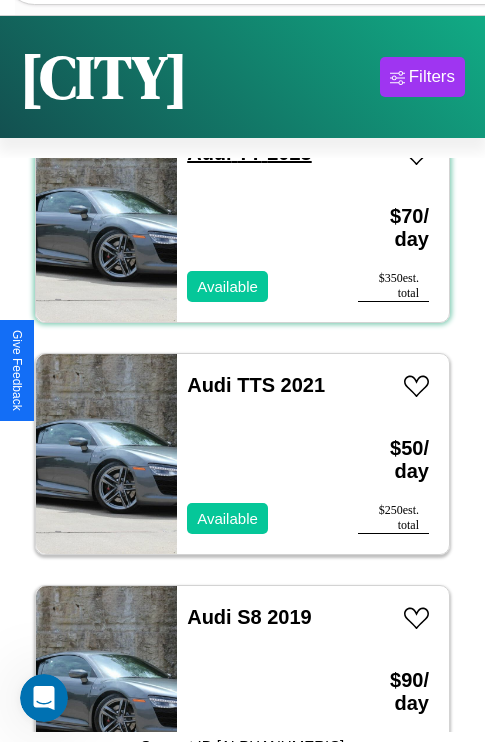 scroll, scrollTop: 95, scrollLeft: 0, axis: vertical 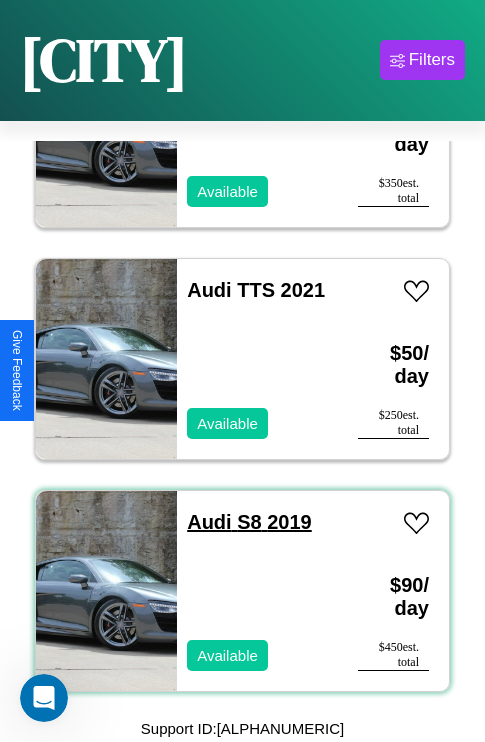 click on "Audi   S8   2019" at bounding box center [249, 522] 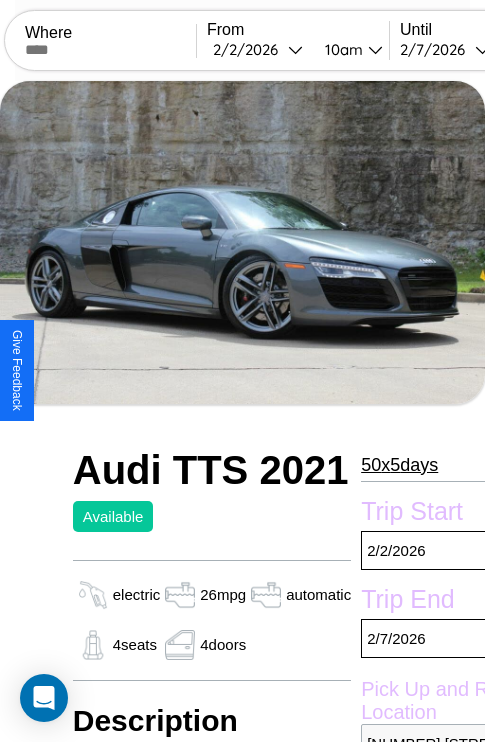 scroll, scrollTop: 669, scrollLeft: 76, axis: both 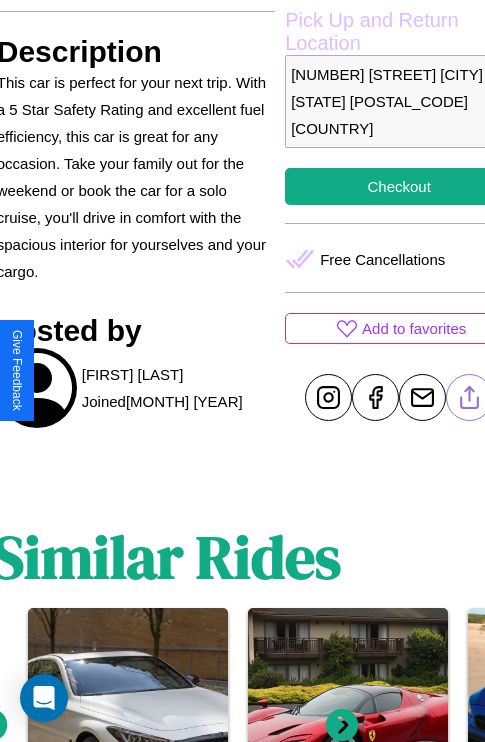 click 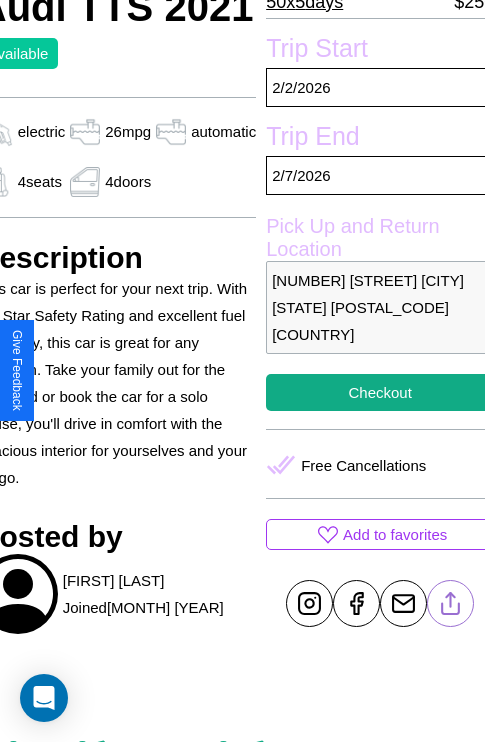 scroll, scrollTop: 458, scrollLeft: 96, axis: both 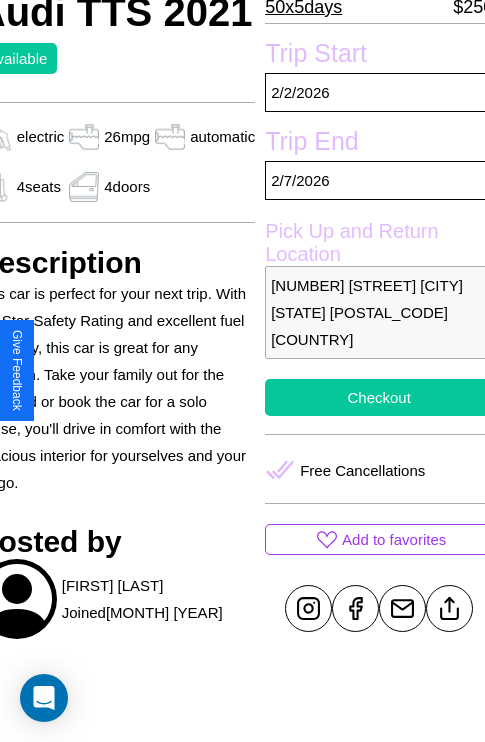 click on "Checkout" at bounding box center (379, 397) 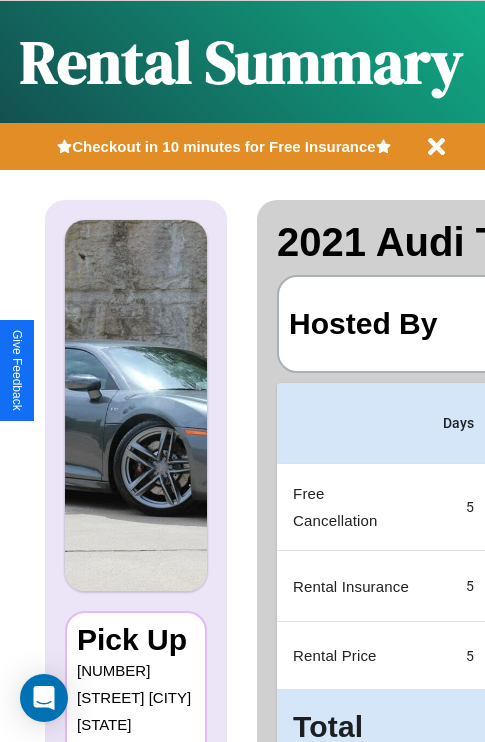 scroll, scrollTop: 0, scrollLeft: 378, axis: horizontal 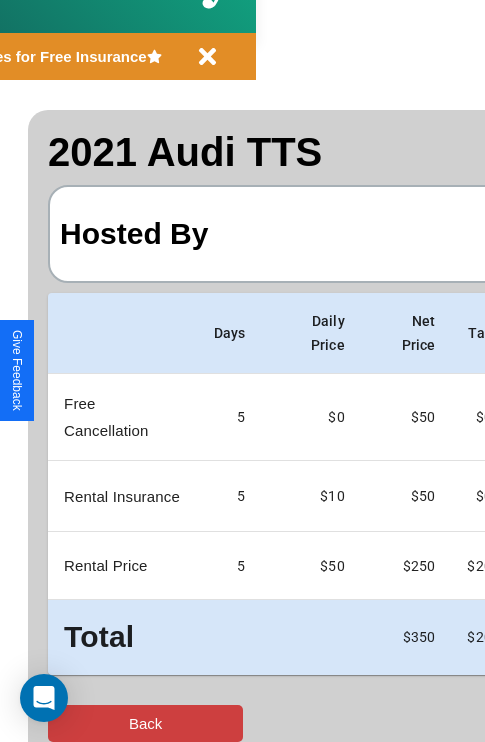click on "Back" at bounding box center [145, 723] 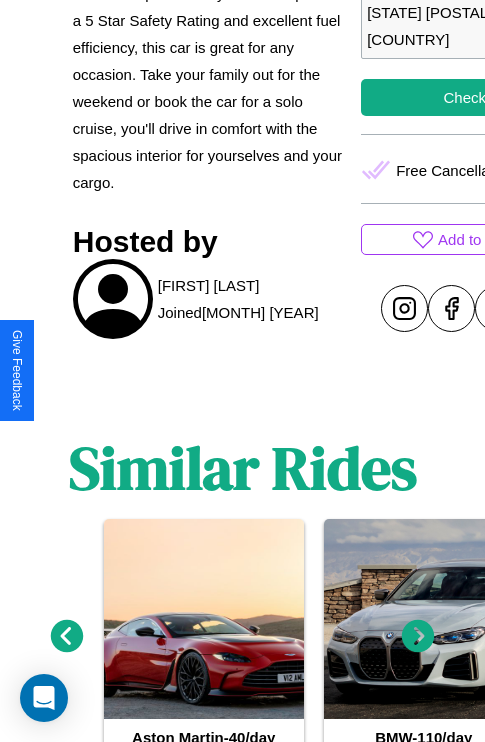 scroll, scrollTop: 825, scrollLeft: 0, axis: vertical 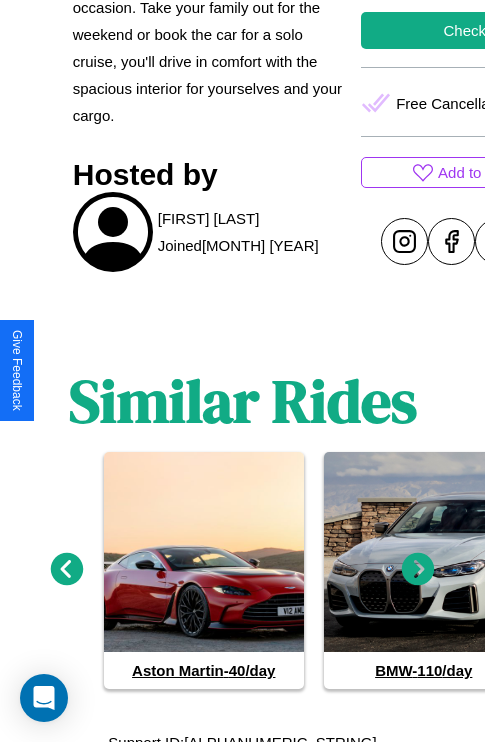 click 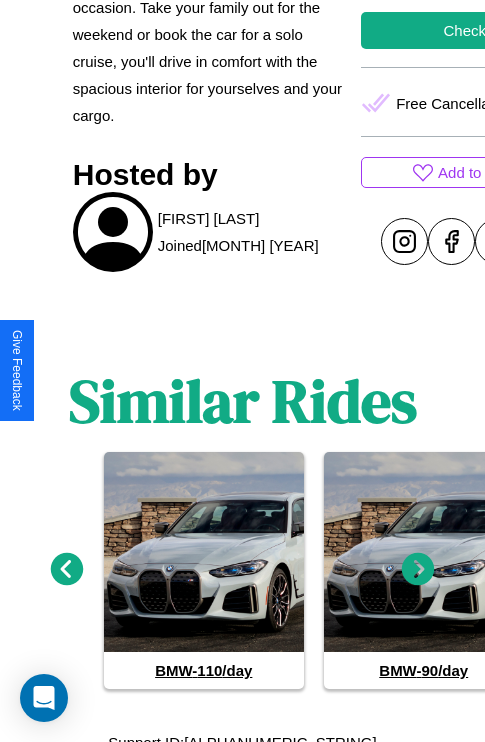 click 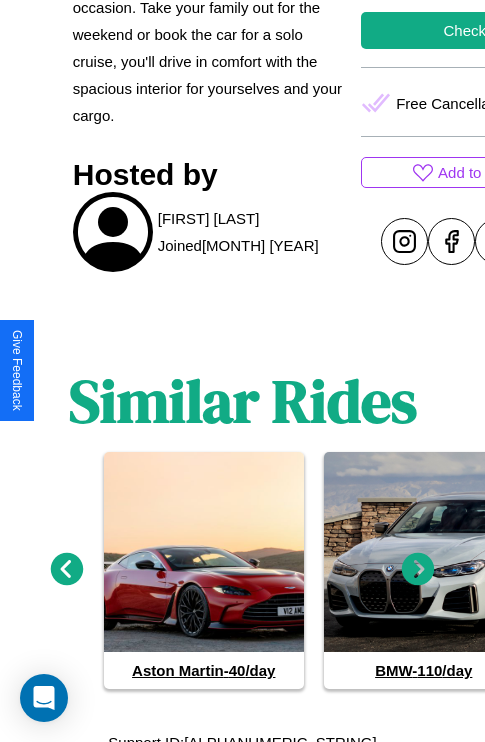click 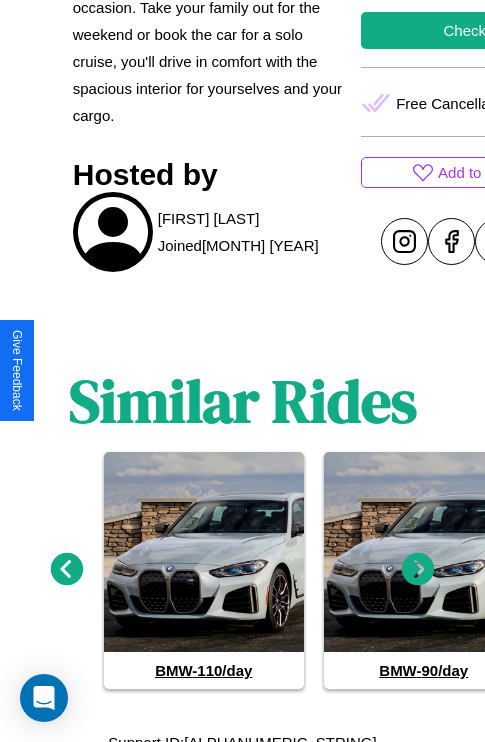 click 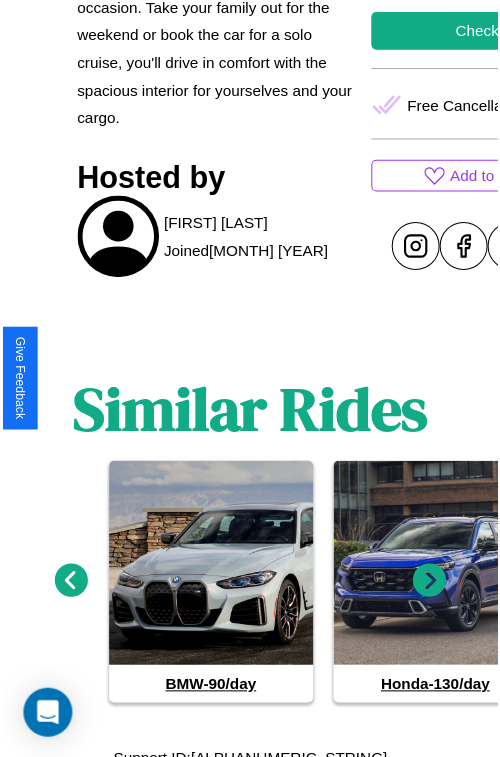 scroll, scrollTop: 180, scrollLeft: 96, axis: both 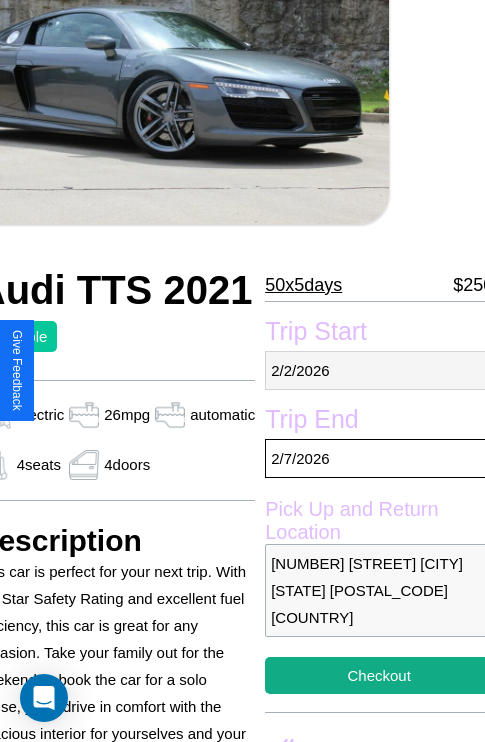 click on "2 / 2 / 2026" at bounding box center (379, 370) 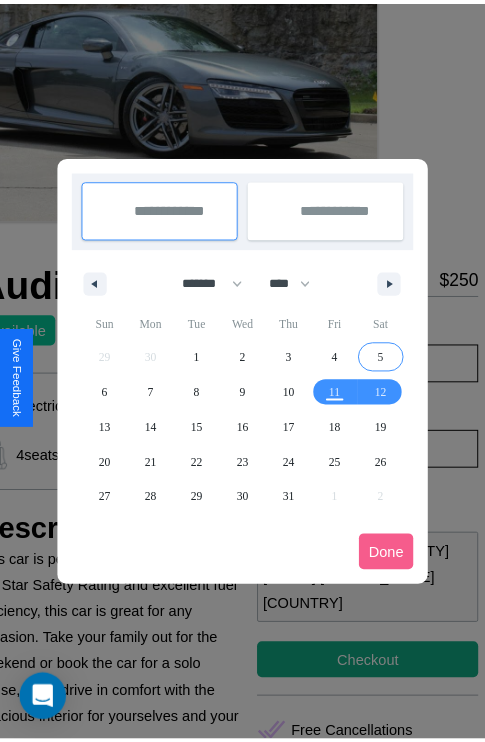scroll, scrollTop: 0, scrollLeft: 96, axis: horizontal 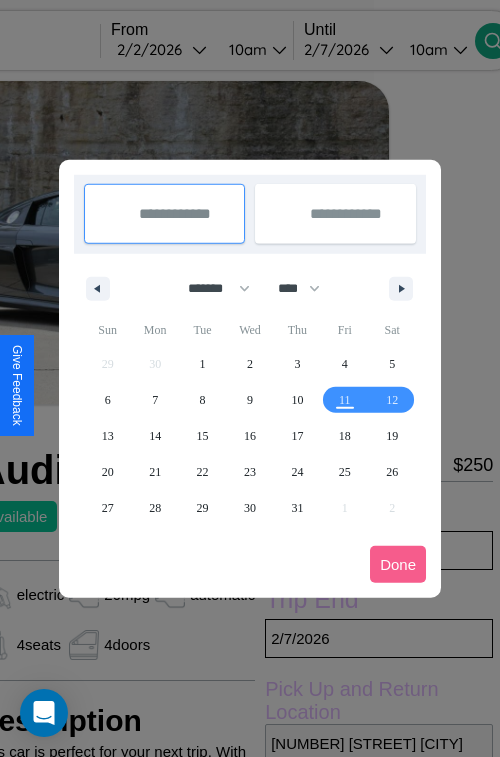 click at bounding box center (250, 378) 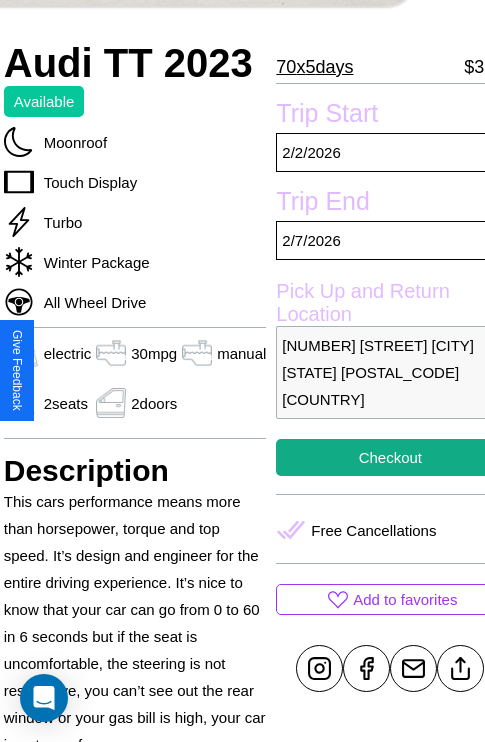 scroll, scrollTop: 458, scrollLeft: 80, axis: both 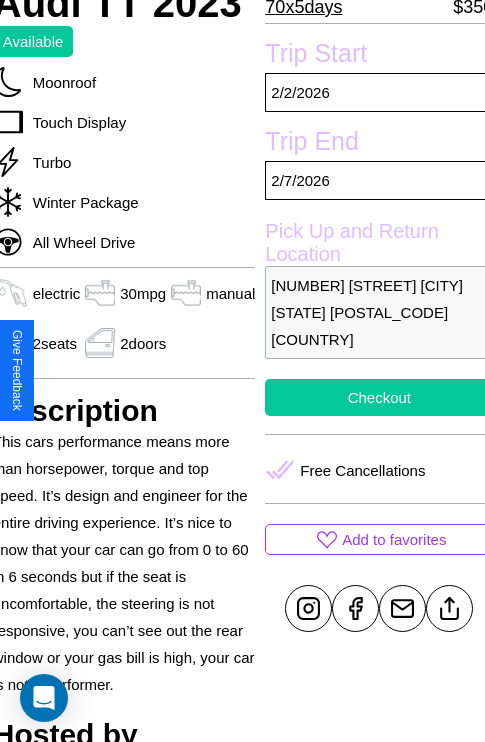 click on "Checkout" at bounding box center (379, 397) 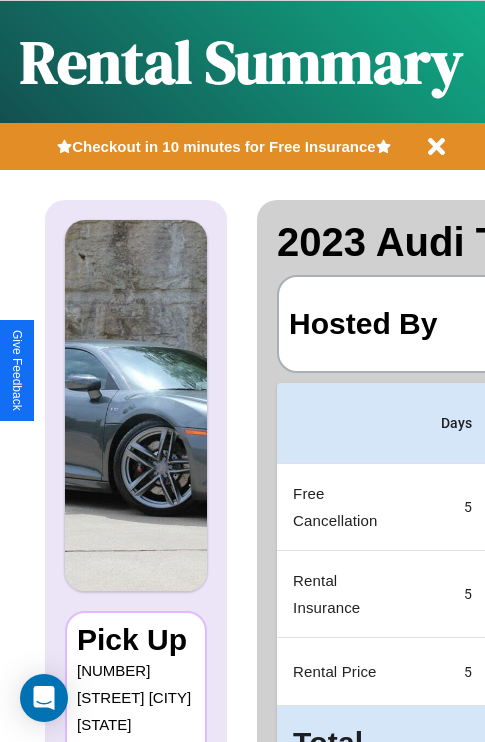 scroll, scrollTop: 0, scrollLeft: 387, axis: horizontal 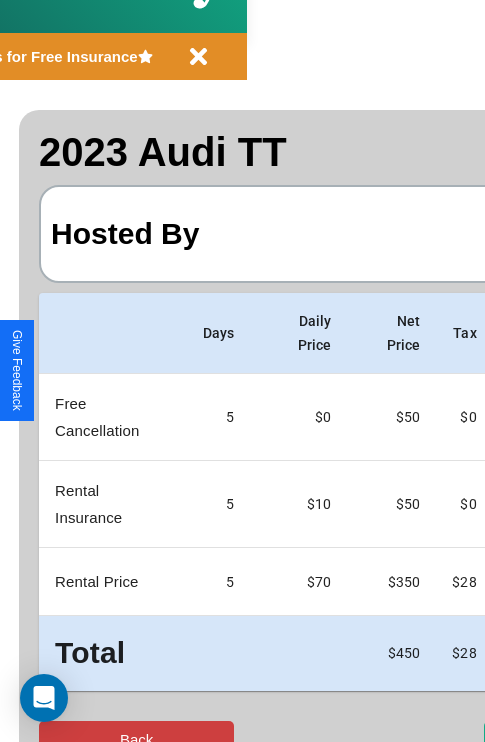 click on "Back" at bounding box center (136, 739) 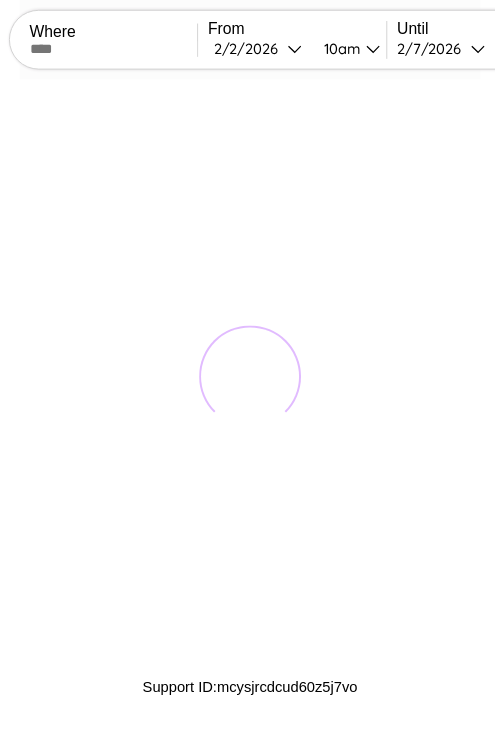 scroll, scrollTop: 0, scrollLeft: 0, axis: both 